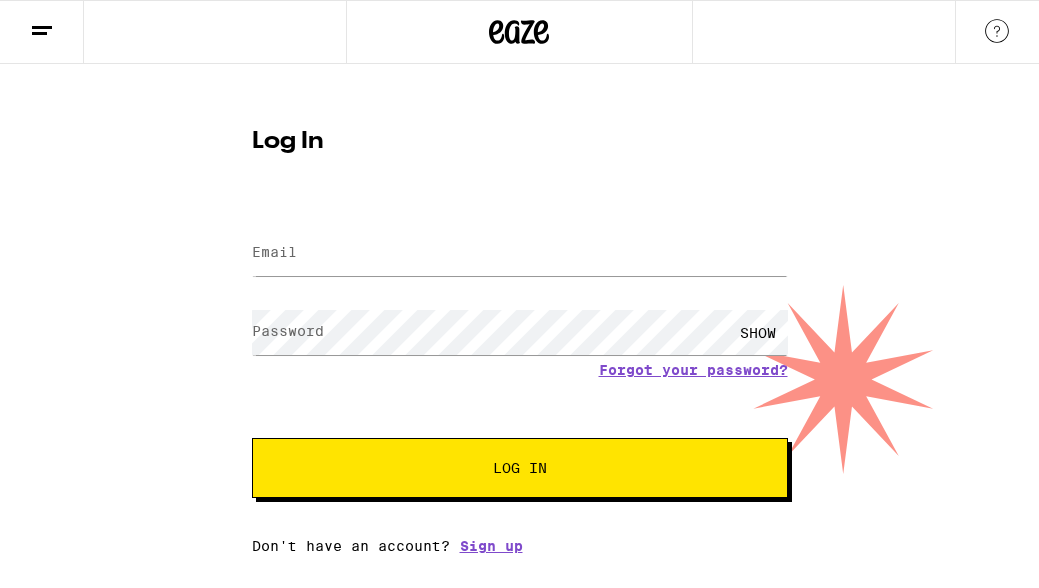 scroll, scrollTop: 0, scrollLeft: 0, axis: both 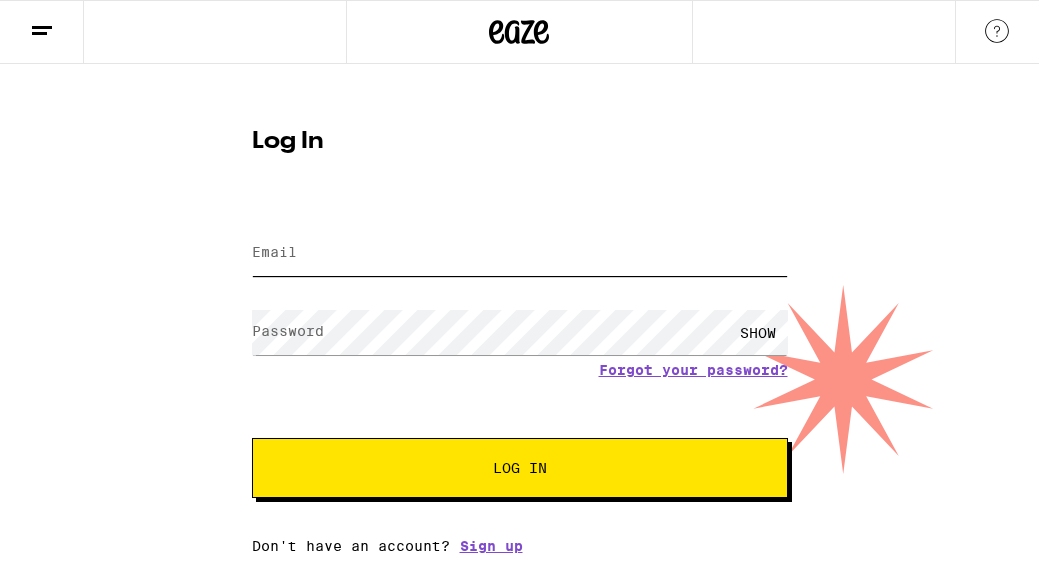 click on "Email" at bounding box center [520, 253] 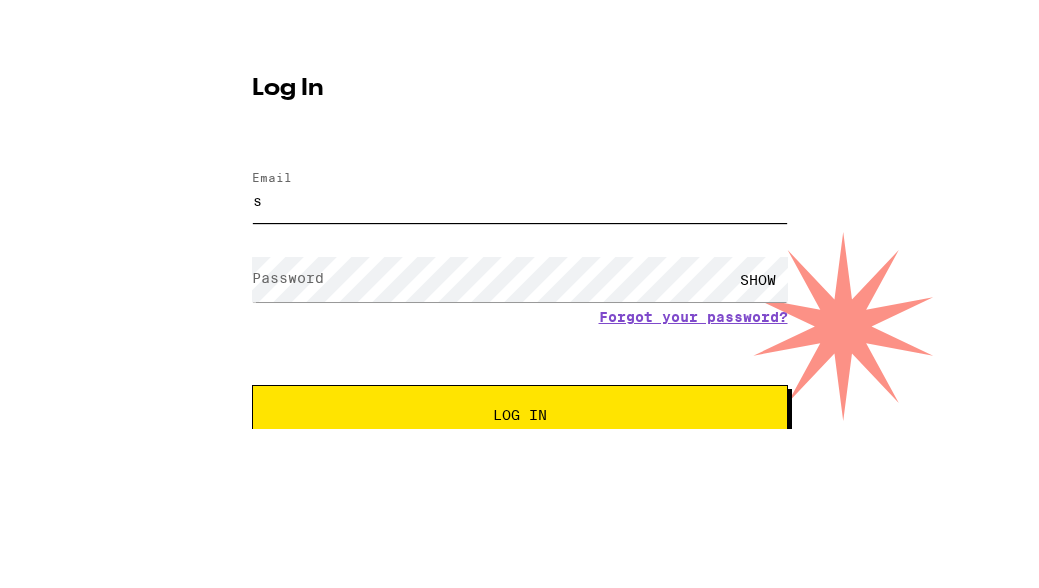 scroll, scrollTop: 0, scrollLeft: 0, axis: both 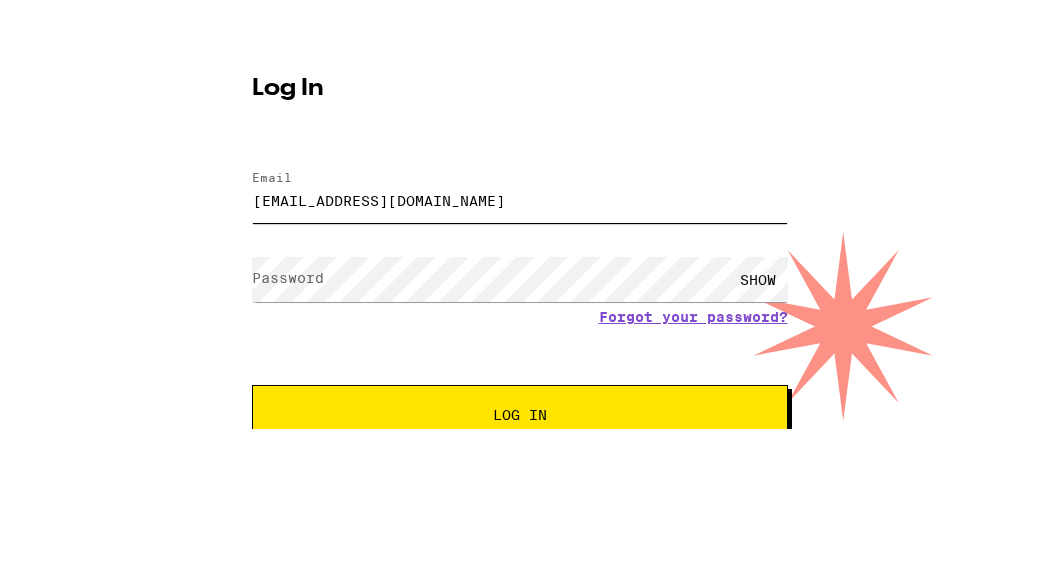 type on "[EMAIL_ADDRESS][DOMAIN_NAME]" 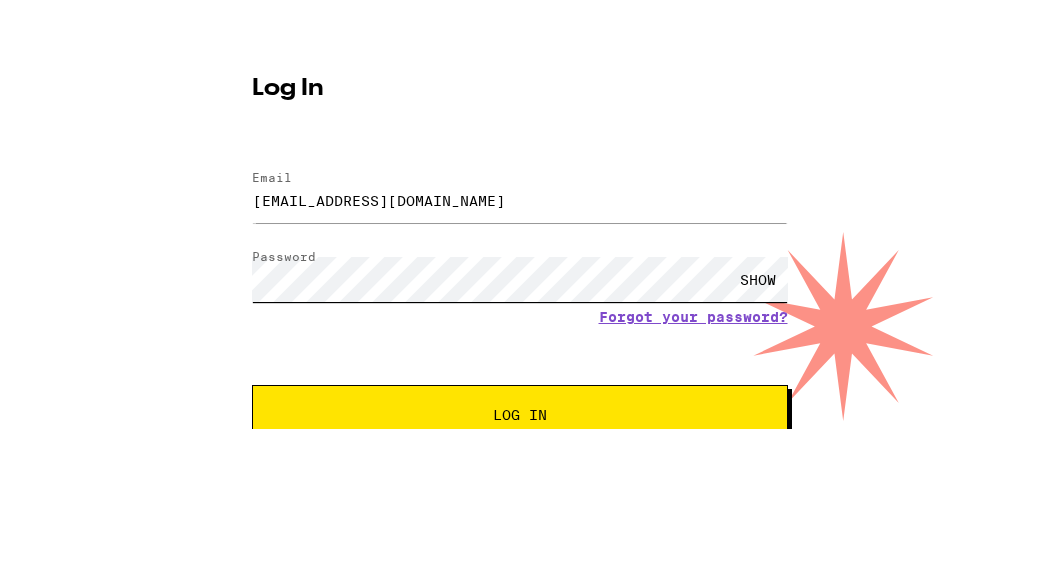 click on "Log In" at bounding box center [520, 468] 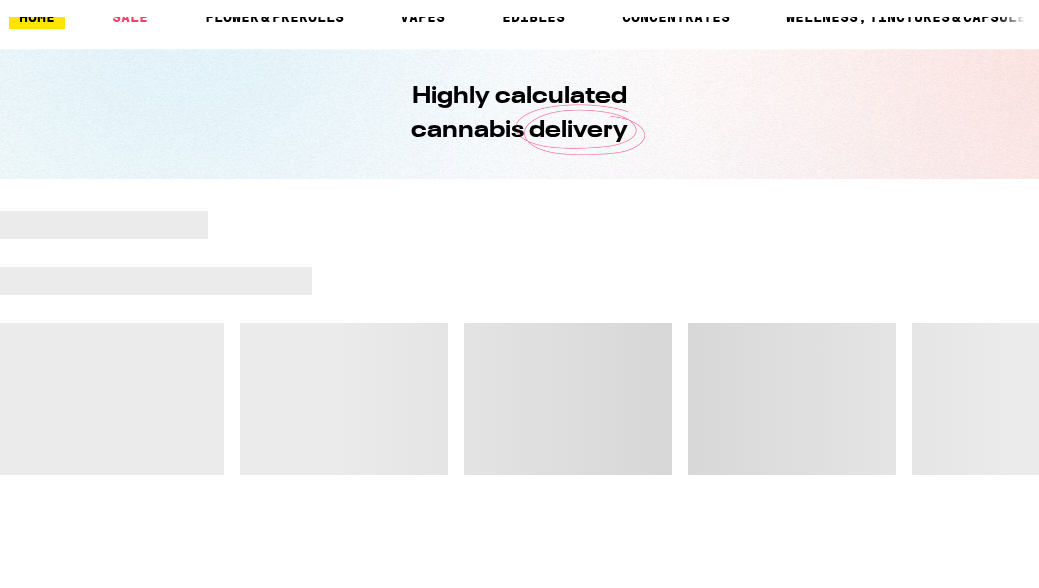 scroll, scrollTop: 62, scrollLeft: 0, axis: vertical 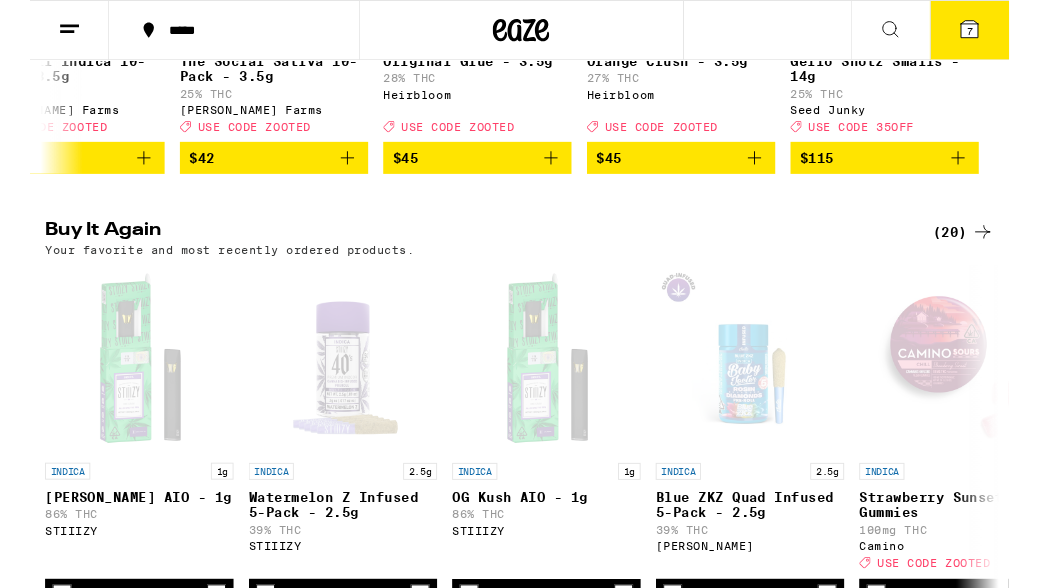 click at bounding box center (764, 381) 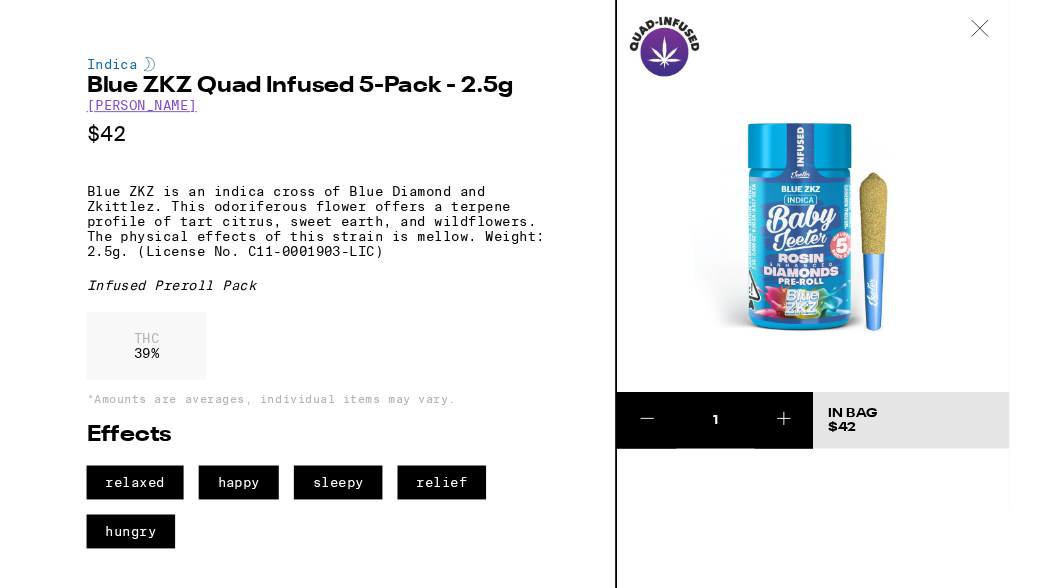 click 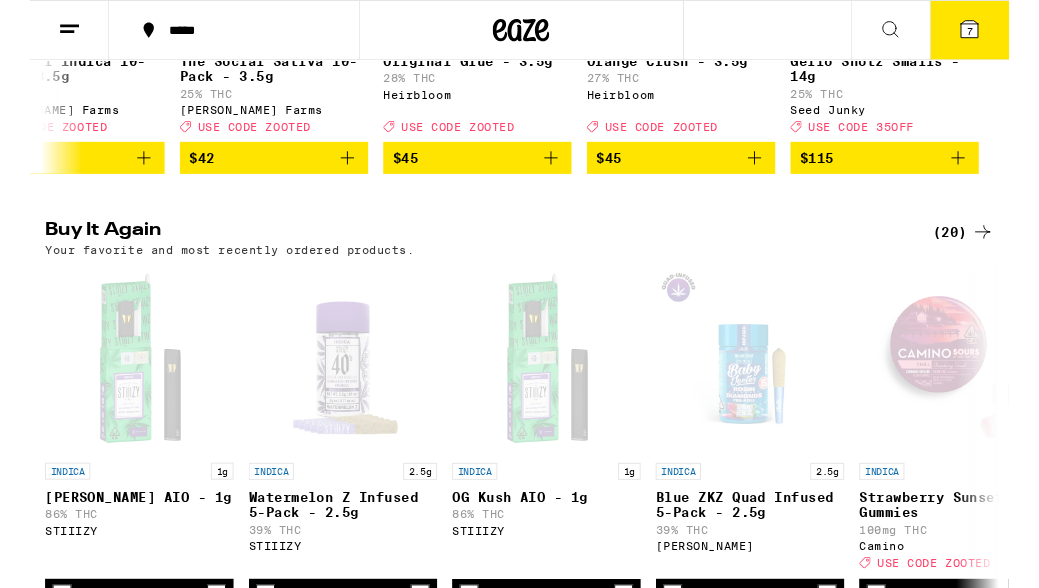click on "(20)" at bounding box center (990, 246) 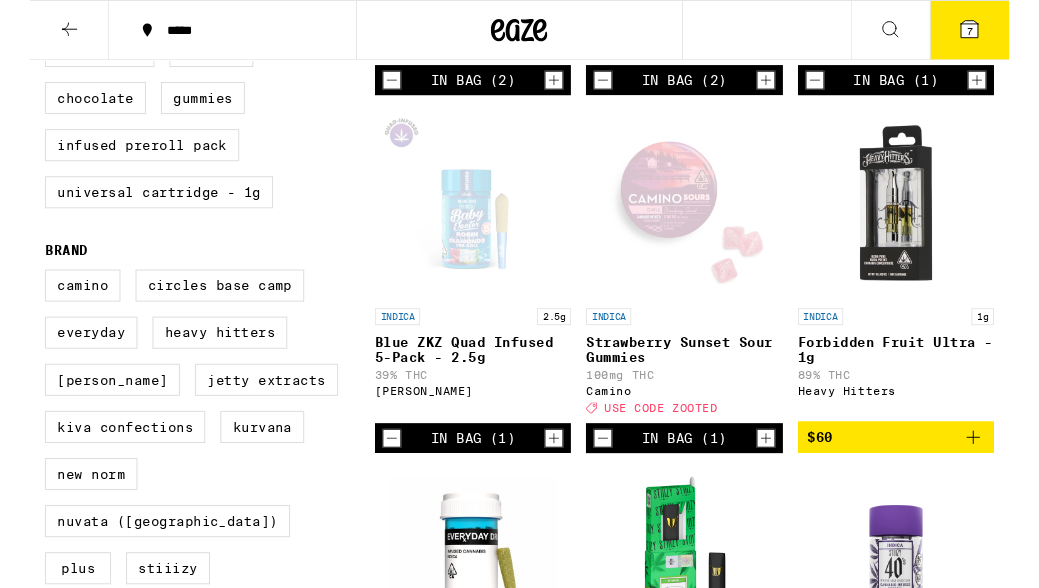click on "***** ***** 7 Buy It Again Your favorite and most recently ordered products. FILTER Clearfalse filter Strain Type Hybrid Indica Sativa Category Accessories Edibles Prerolls Vaporizers Subcategory All-In-One Battery Chocolate Gummies Infused Preroll Pack Universal Cartridge - 1g Brand Camino Circles Base Camp Everyday Heavy Hitters [PERSON_NAME] Jetty Extracts Kiva Confections Kurvana New Norm Nuvata (CA) PLUS STIIIZY Showing 20 results INDICA 1g [PERSON_NAME] XIII AIO - 1g 86% THC STIIIZY In Bag (2) INDICA 2.5g Watermelon Z Infused 5-Pack - 2.5g 39% THC STIIIZY In Bag (2) INDICA 1g OG Kush AIO - 1g 86% THC STIIIZY In Bag (1) INDICA 2.5g Blue ZKZ Quad Infused 5-Pack - 2.5g 39% THC [PERSON_NAME] In Bag (1) INDICA Strawberry Sunset Sour Gummies 100mg THC Camino Deal Created with Sketch. USE CODE ZOOTED In Bag (1) INDICA 1g Forbidden Fruit Ultra - 1g 89% THC Heavy Hitters $60 INDICA 3.5g Watermelon Infused 5-Pack - 3.5g 31% THC: 1% CBD Everyday $30 HYBRID 1g Pineapple Express AIO - 1g 87% THC STIIIZY $33 INDICA 2.5g 39% THC $37 $" at bounding box center (519, 1073) 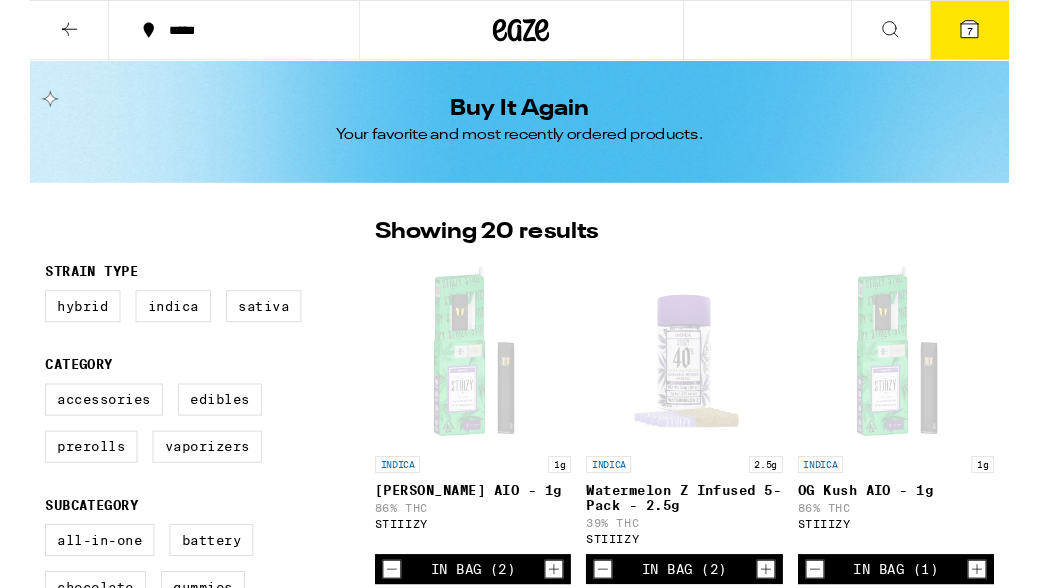 click 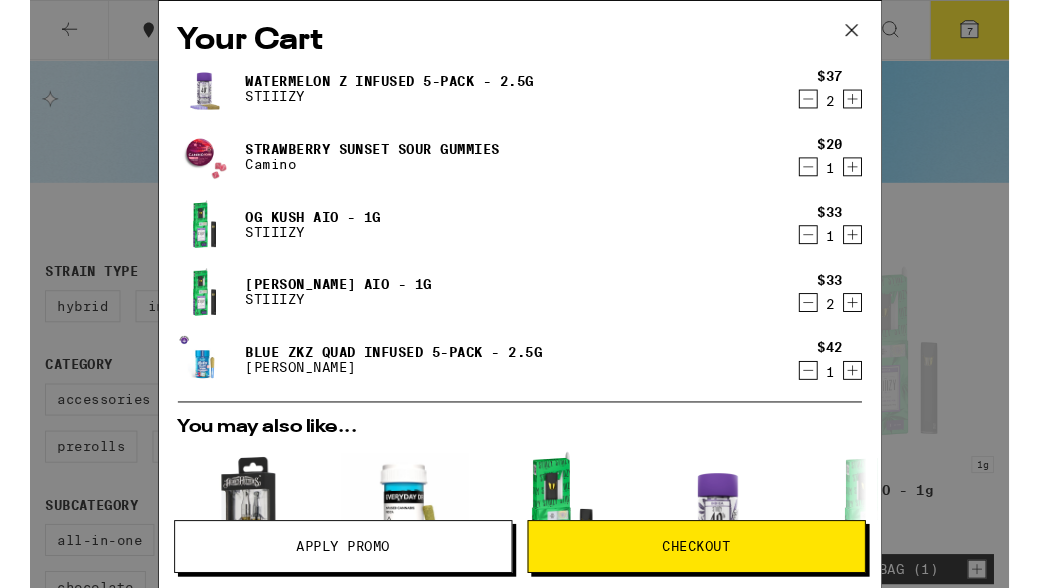 click 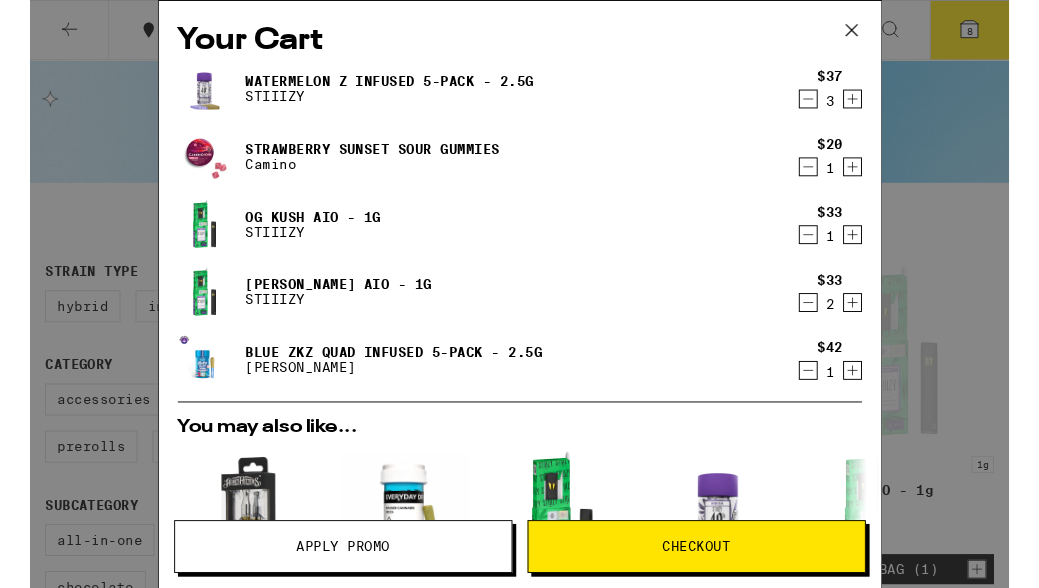 click 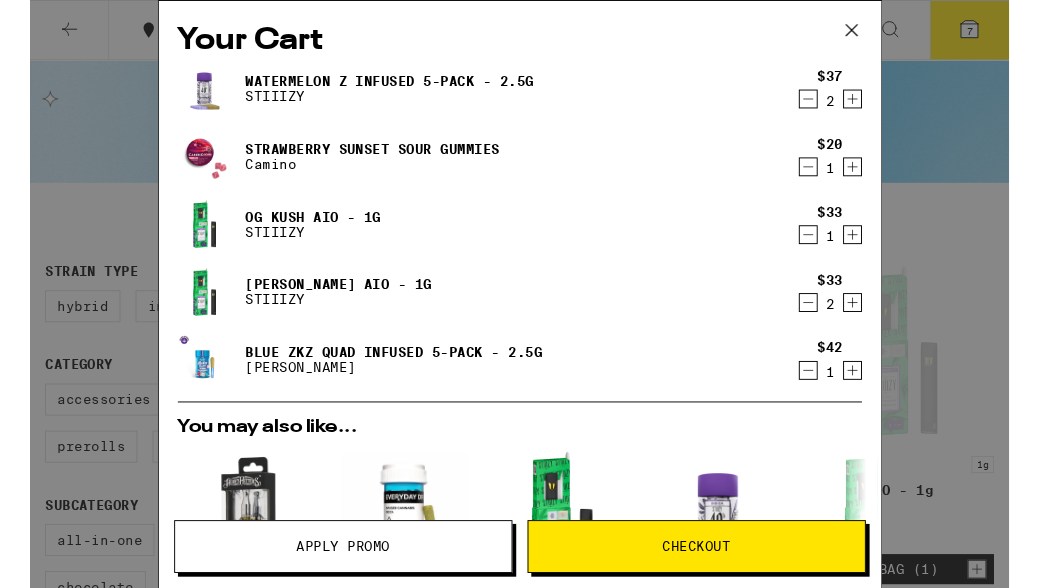 click 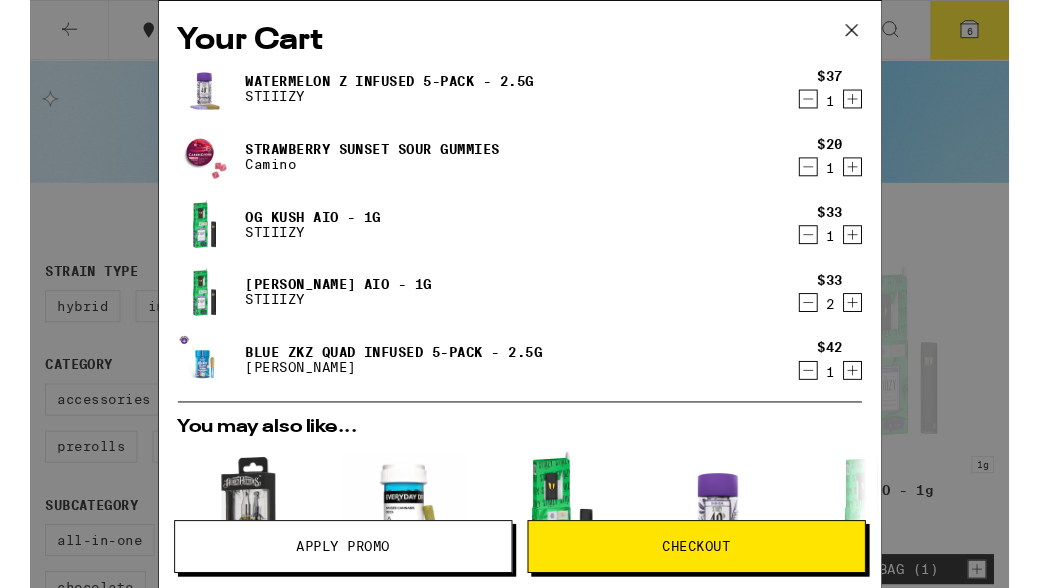 click 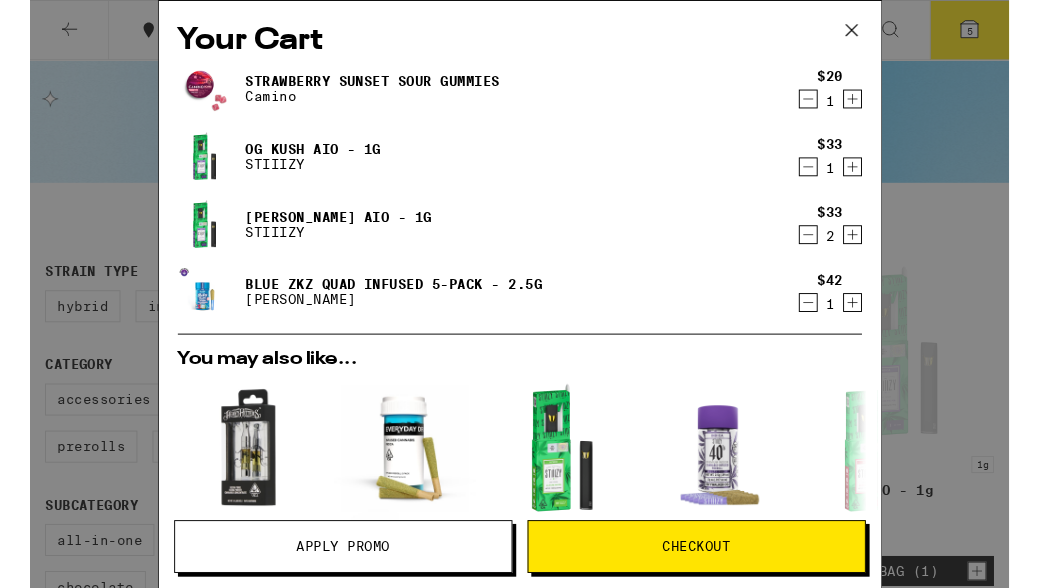 click 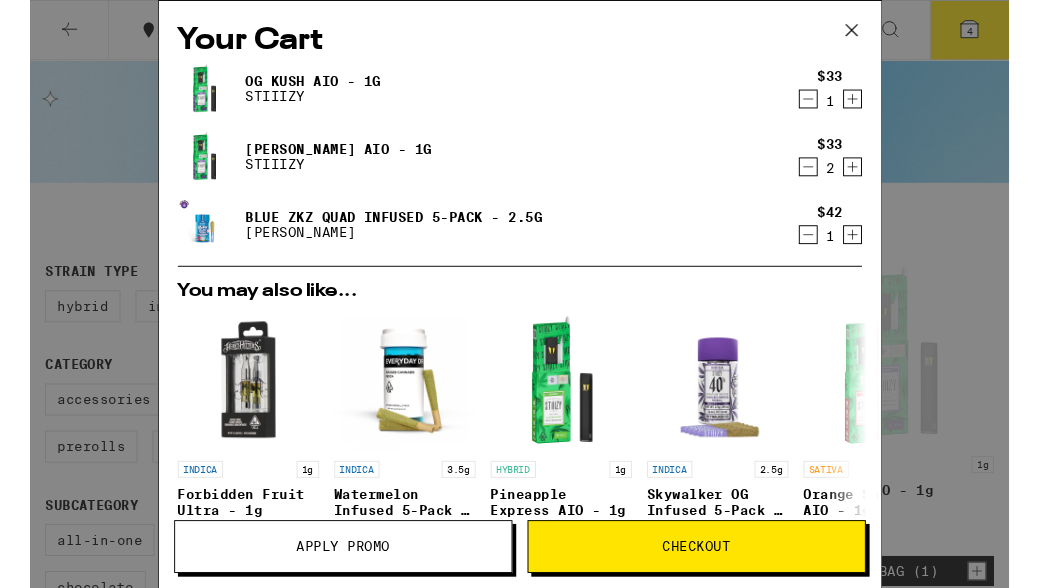 click 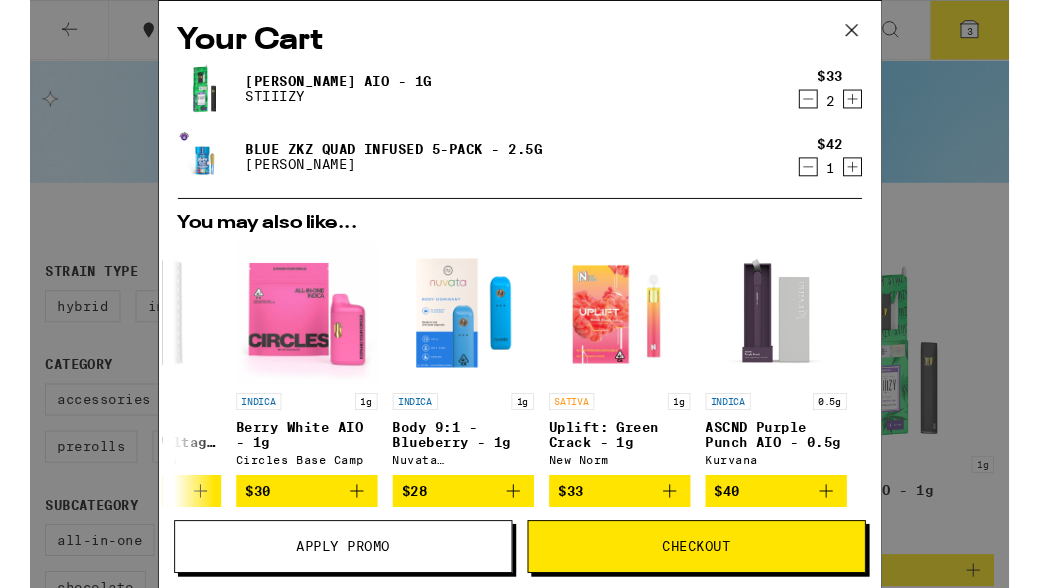 scroll, scrollTop: 0, scrollLeft: 934, axis: horizontal 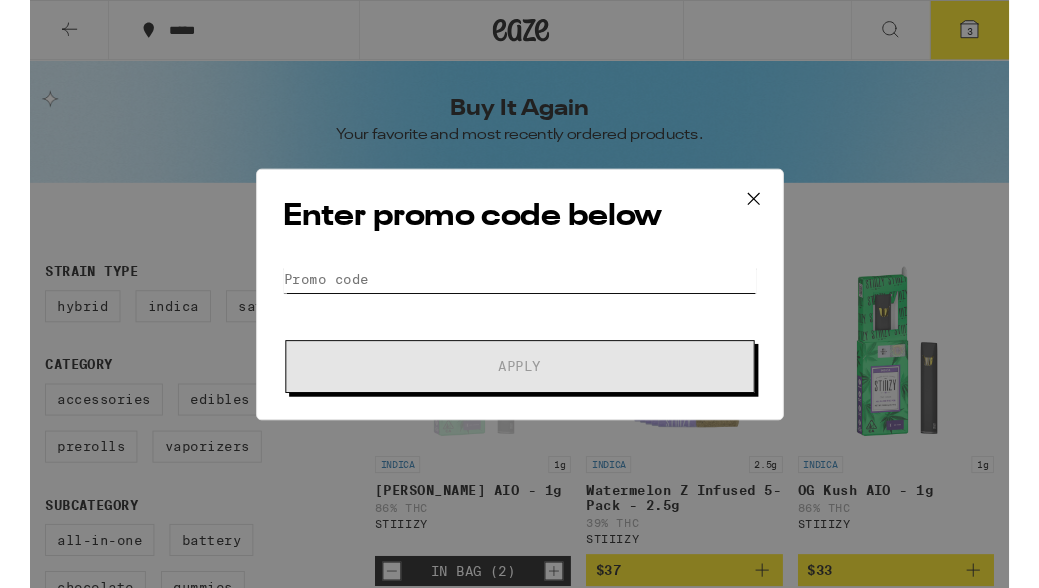 click on "Promo Code" at bounding box center (520, 296) 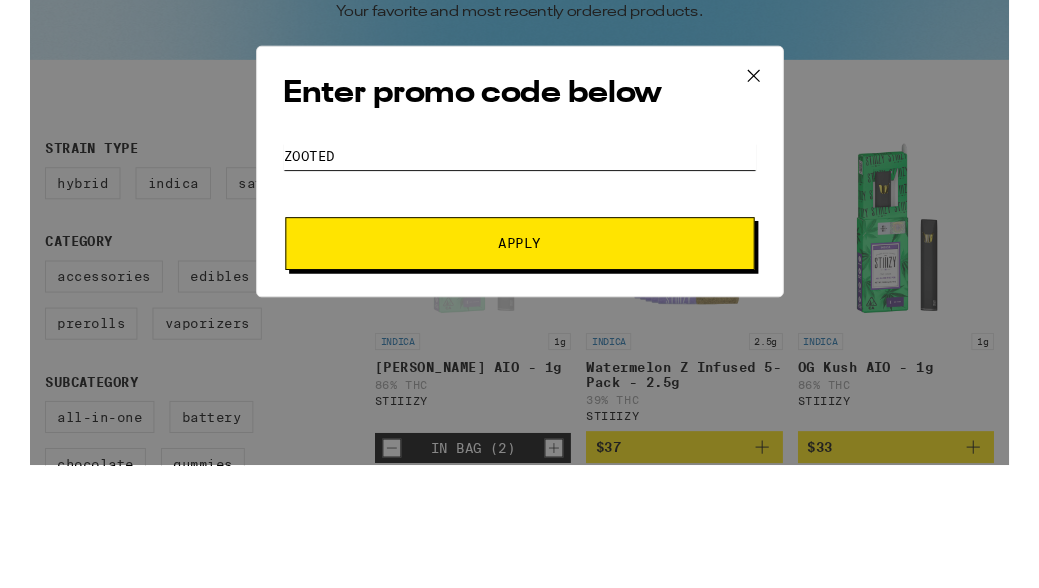 type on "Zooted" 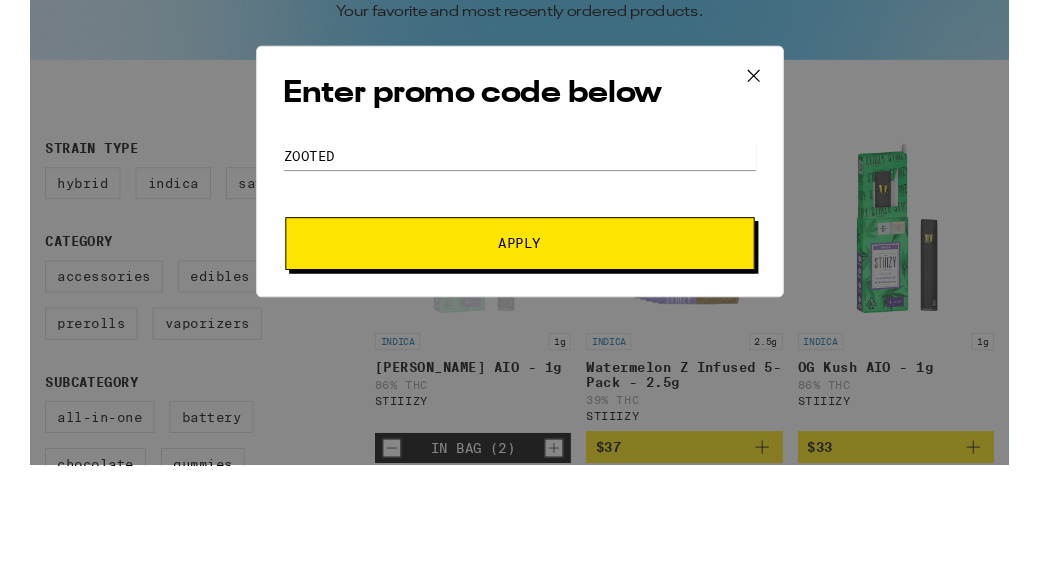 click on "Apply" at bounding box center (519, 389) 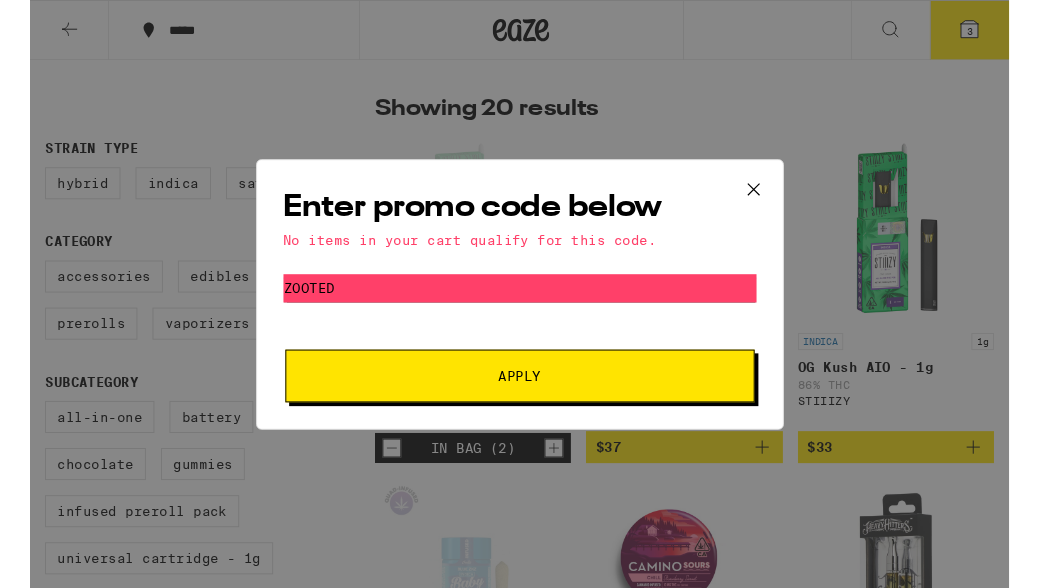 click 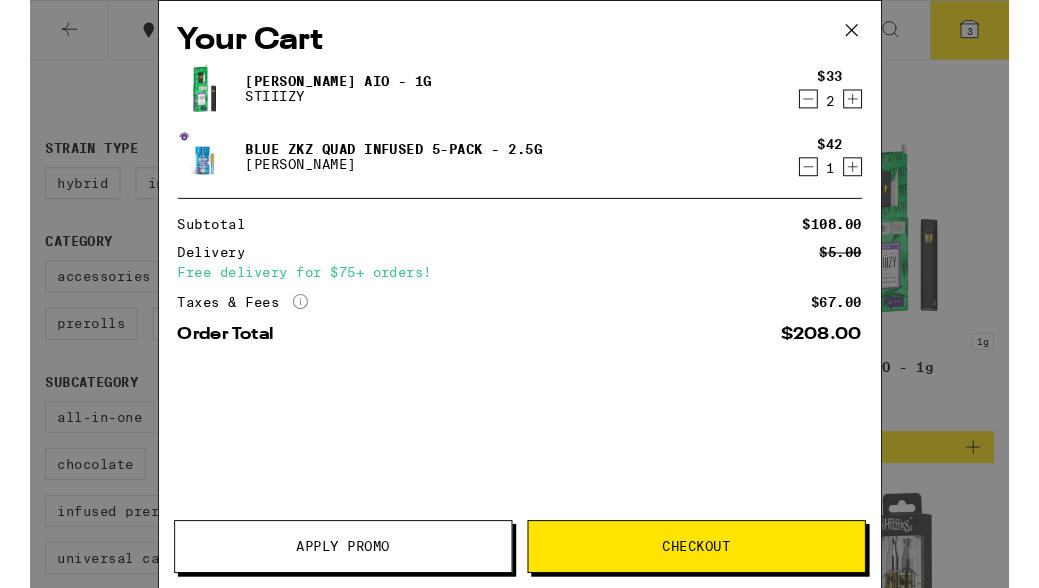 scroll, scrollTop: 0, scrollLeft: 0, axis: both 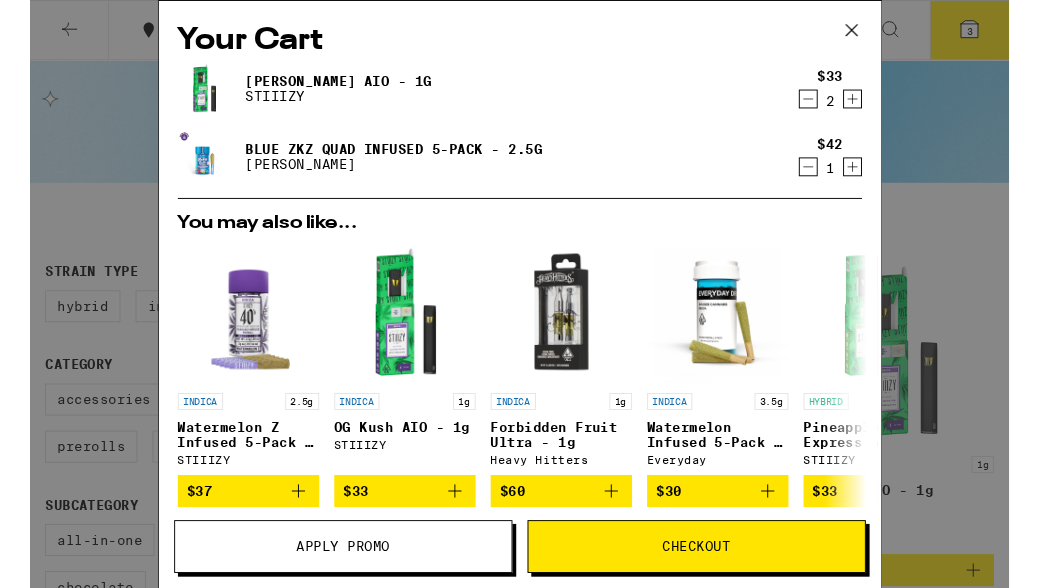 click on "Checkout" at bounding box center (707, 580) 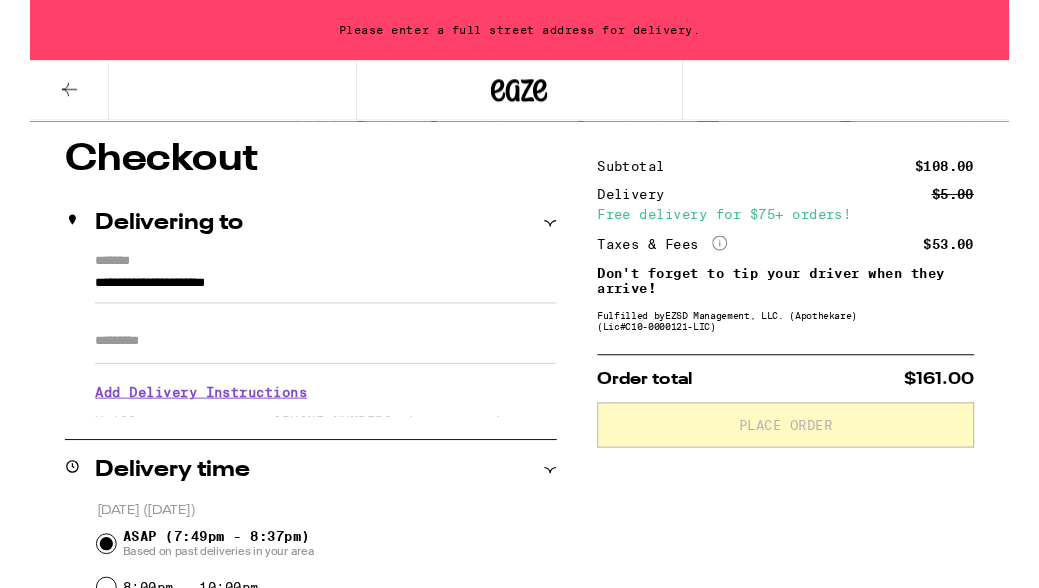 click on "**********" at bounding box center [314, 305] 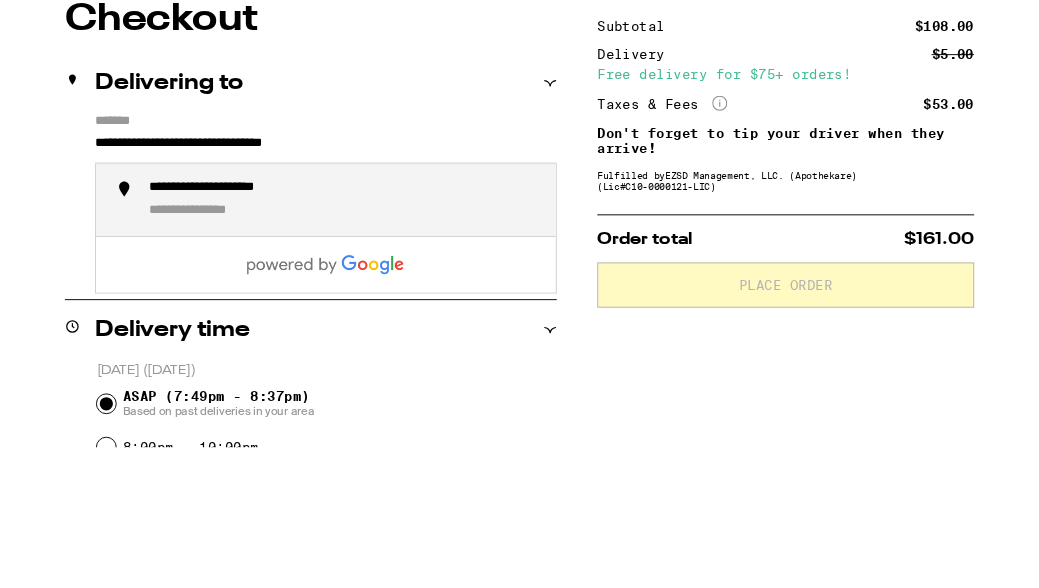 click on "**********" at bounding box center (334, 362) 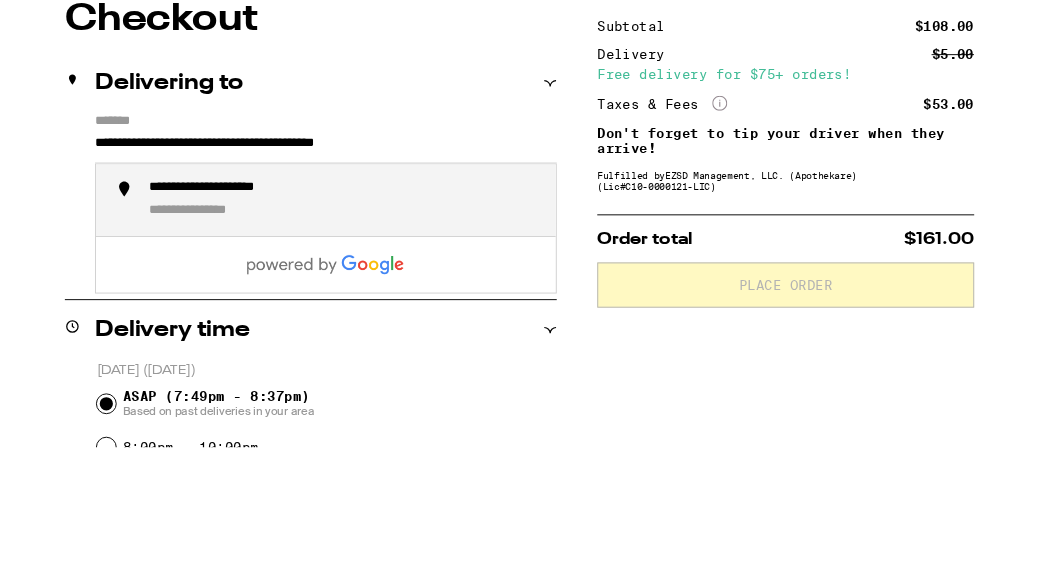 scroll, scrollTop: 306, scrollLeft: 0, axis: vertical 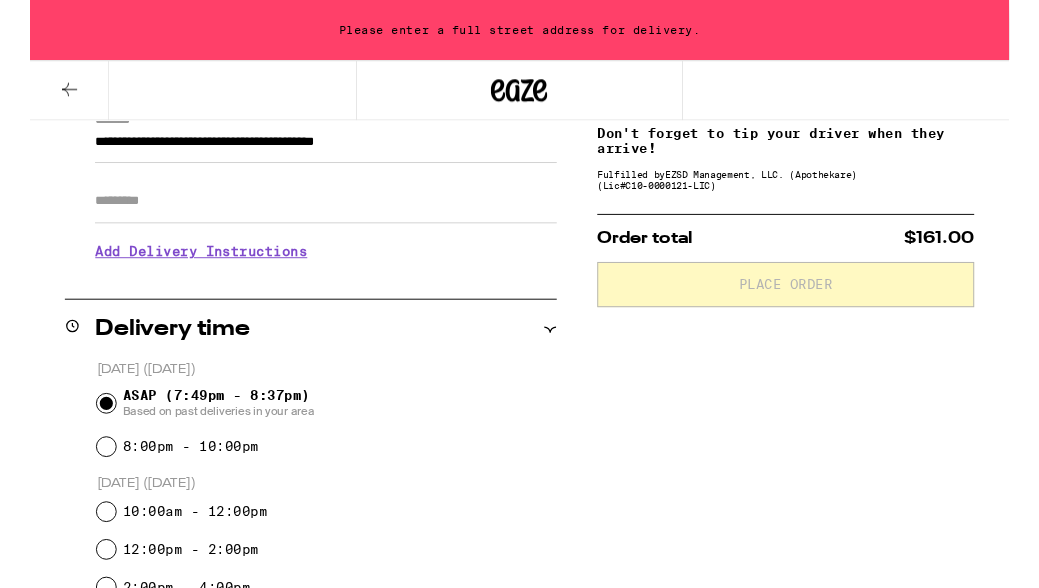 type on "**********" 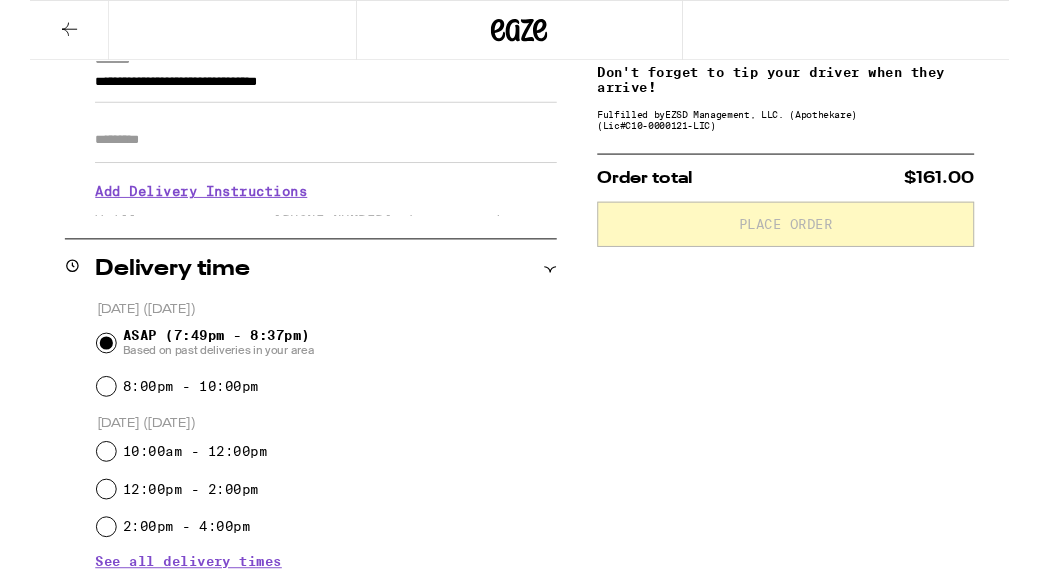 click on "Apt/Suite" at bounding box center (314, 149) 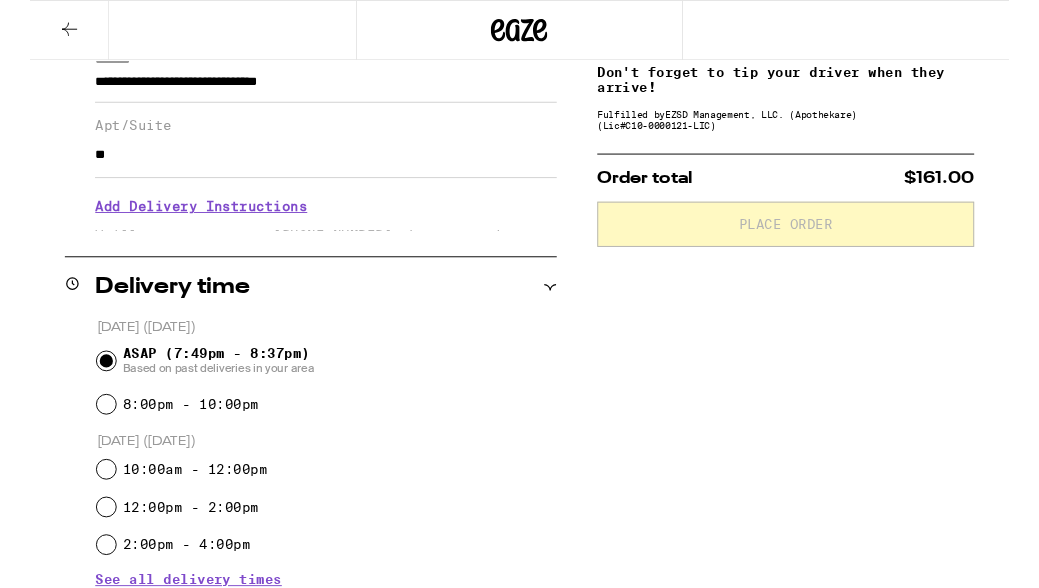 type on "**" 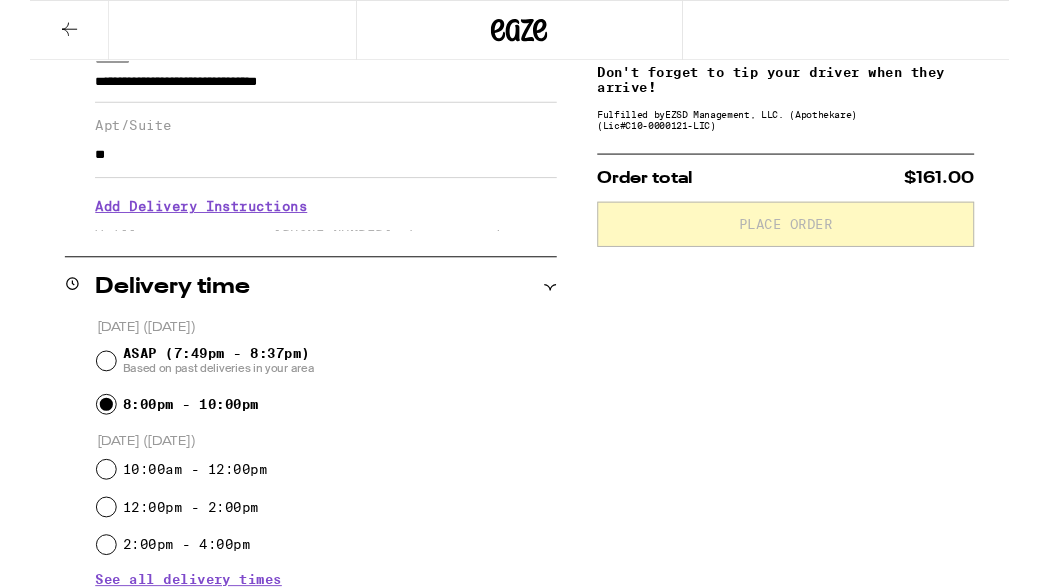 radio on "true" 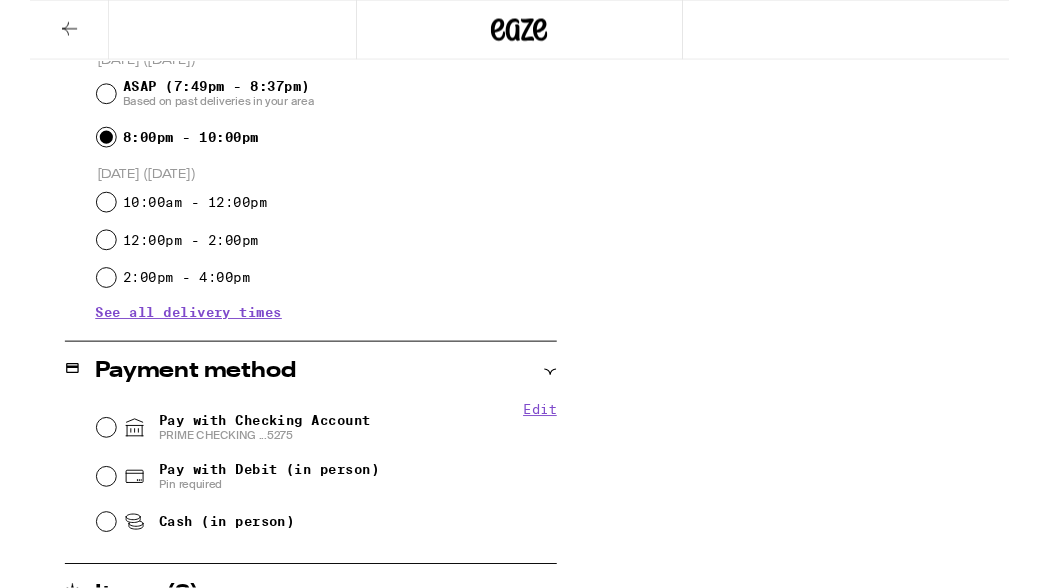 scroll, scrollTop: 745, scrollLeft: 0, axis: vertical 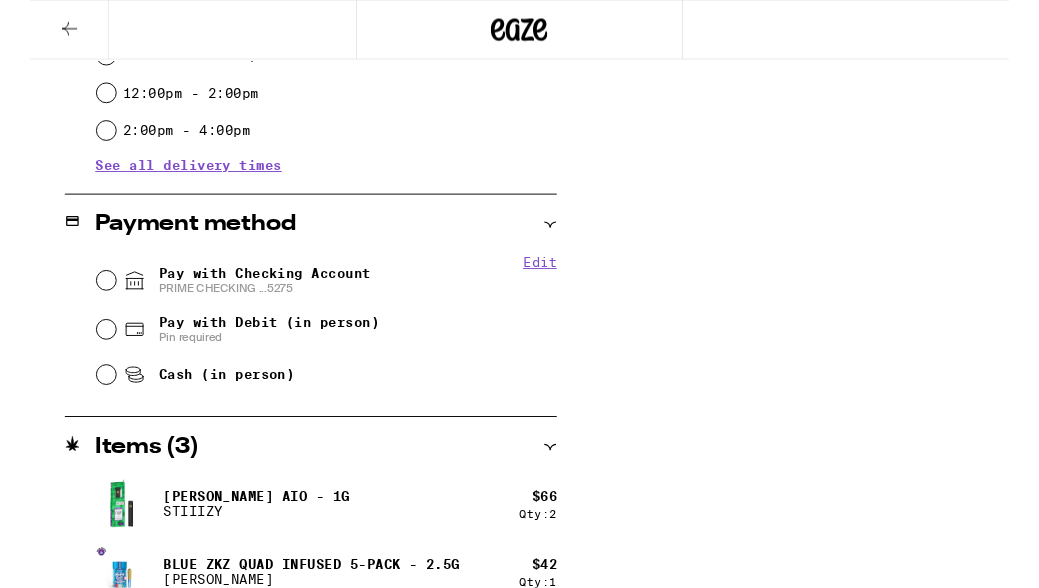 click on "Cash (in person)" at bounding box center (209, 398) 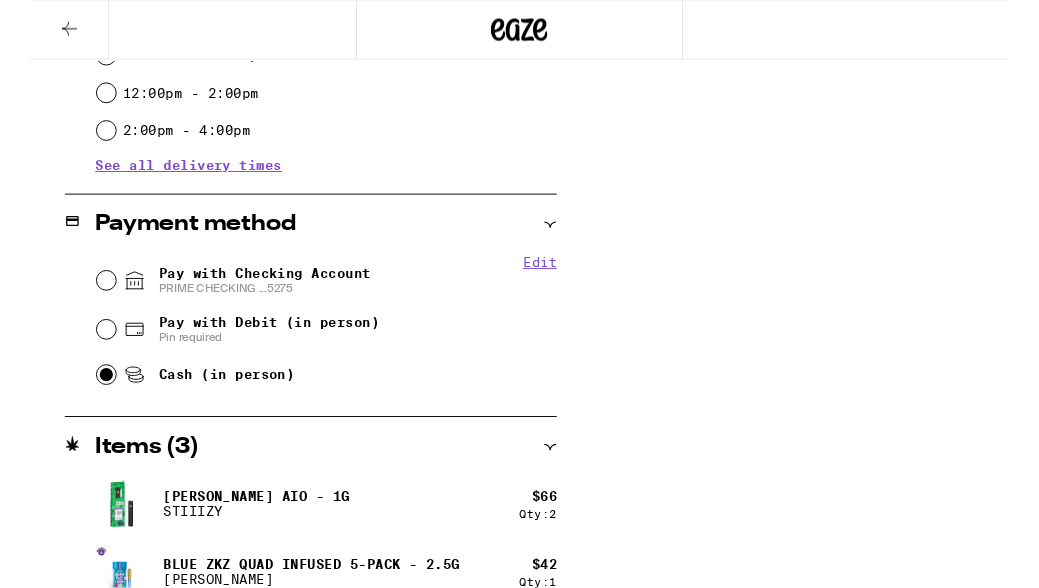 radio on "true" 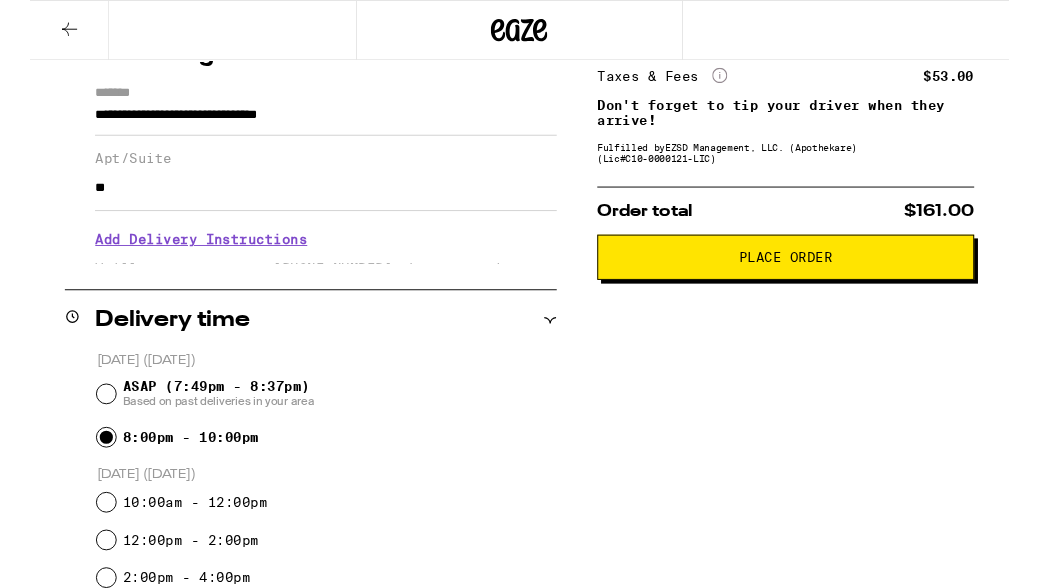 scroll, scrollTop: 277, scrollLeft: 0, axis: vertical 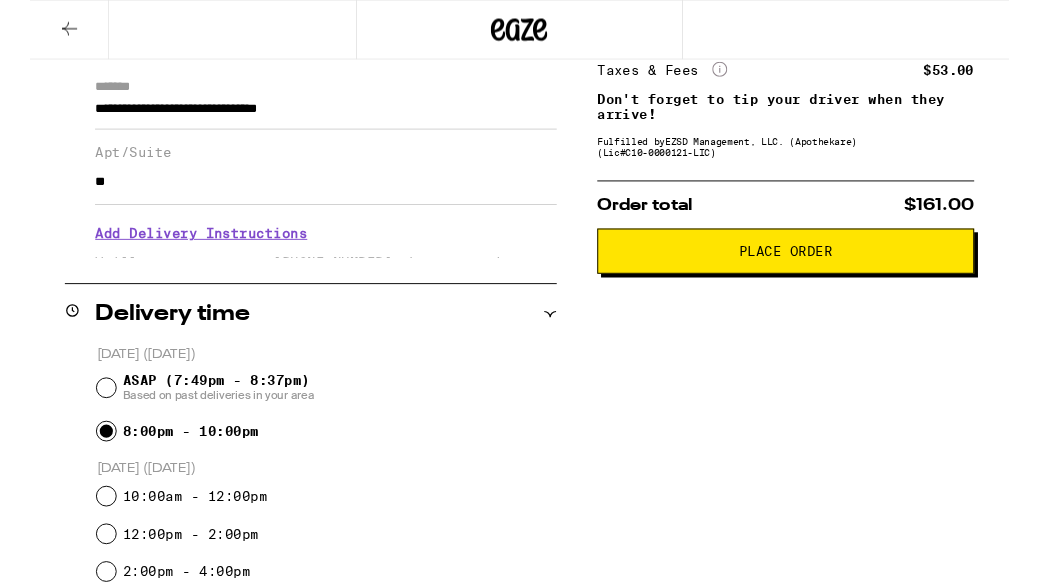 click on "Place Order" at bounding box center (802, 267) 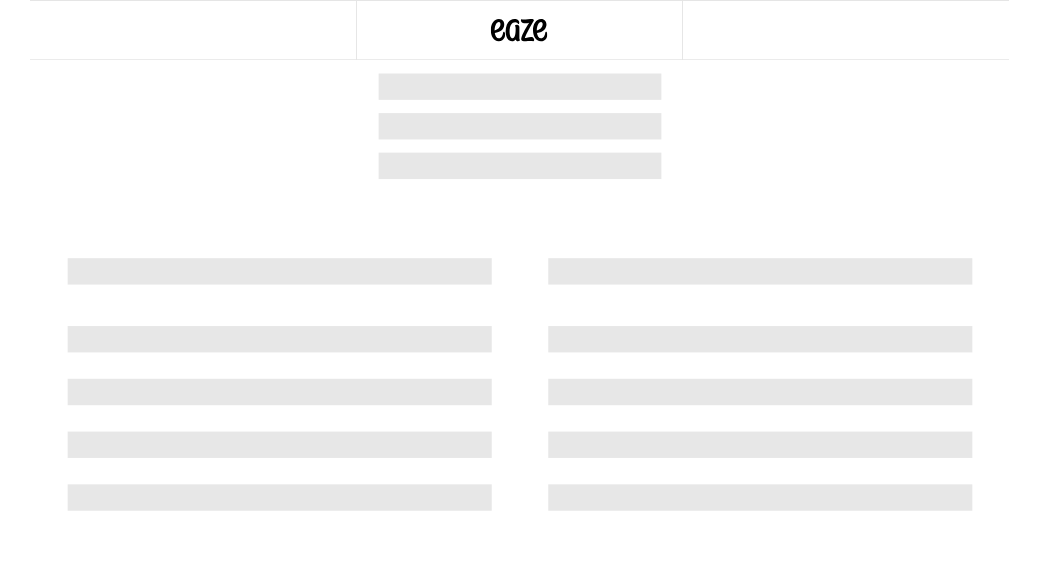 scroll, scrollTop: 0, scrollLeft: 0, axis: both 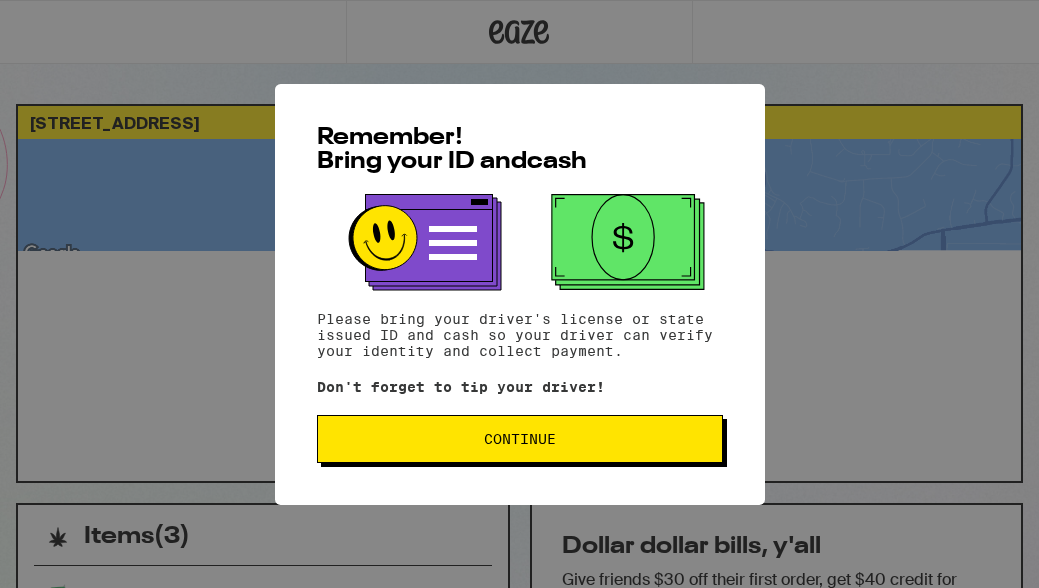 click on "Continue" at bounding box center [520, 439] 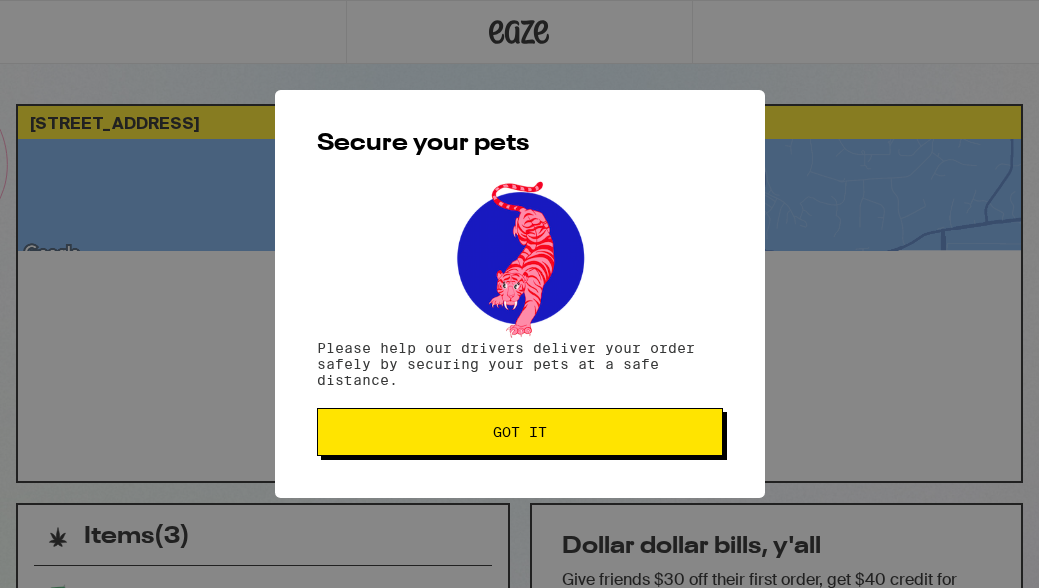 click on "Got it" at bounding box center [520, 432] 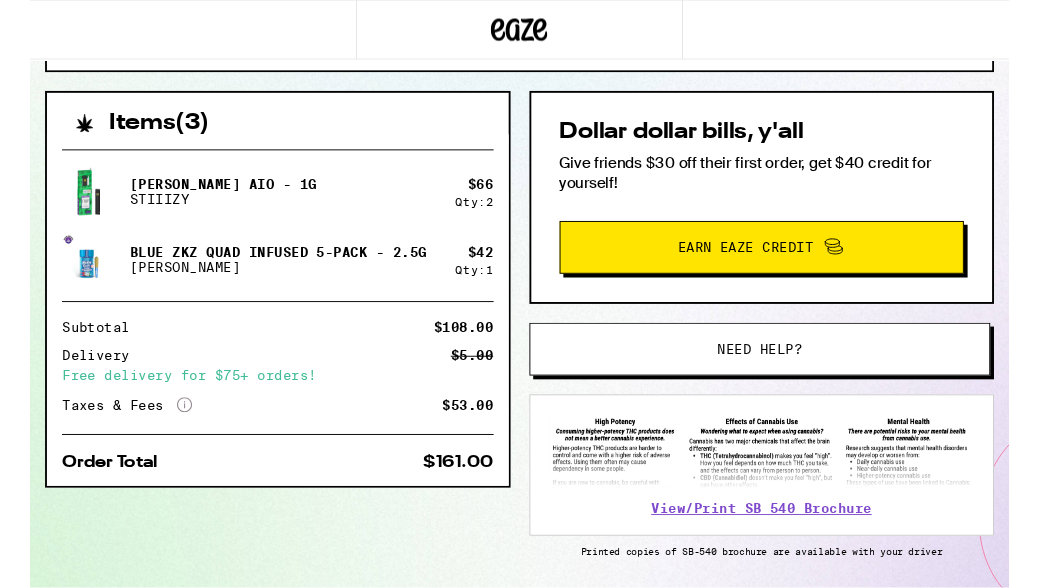 scroll, scrollTop: 407, scrollLeft: 0, axis: vertical 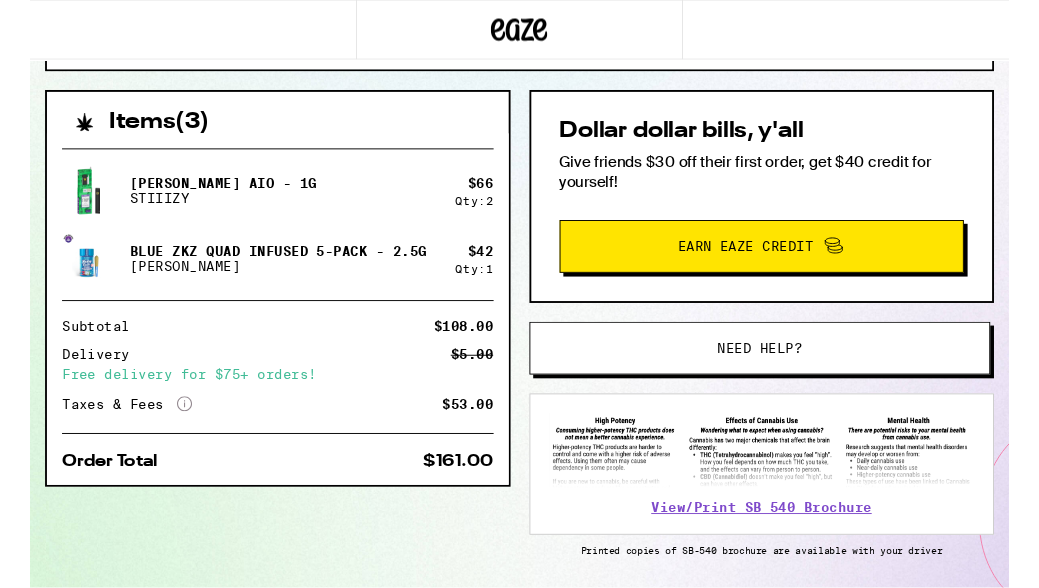 click 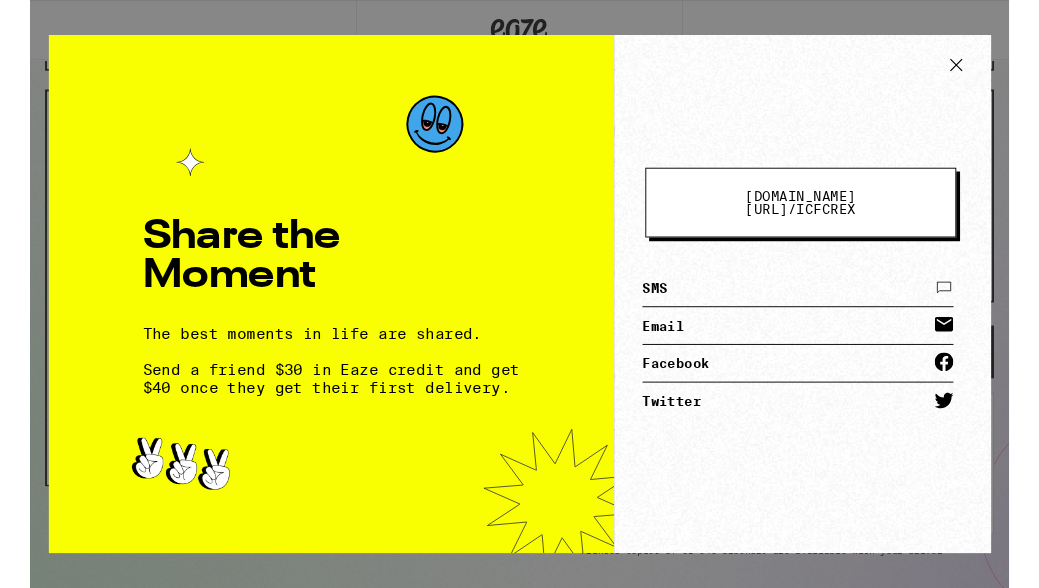 click 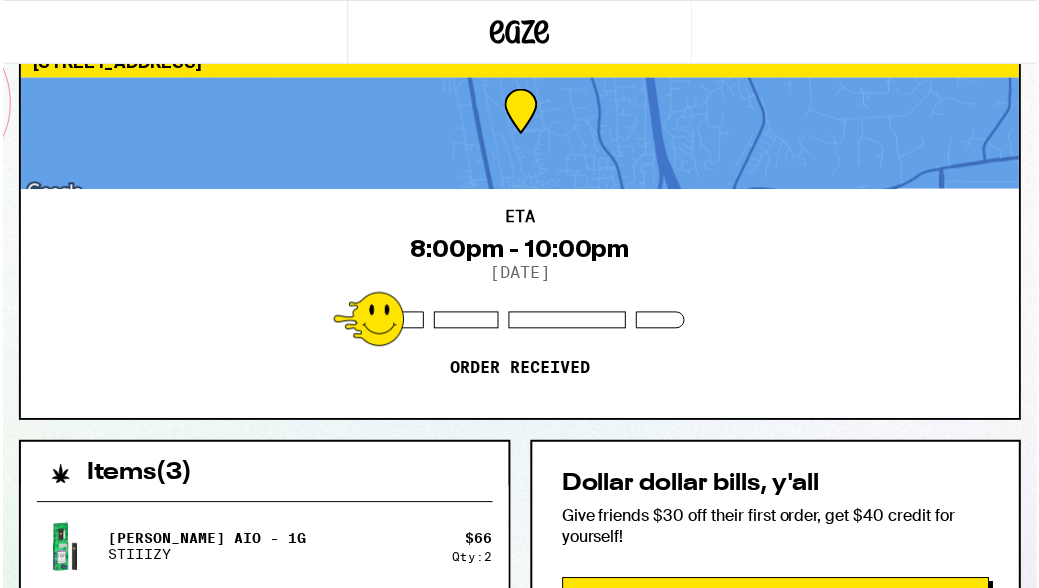 scroll, scrollTop: 0, scrollLeft: 0, axis: both 